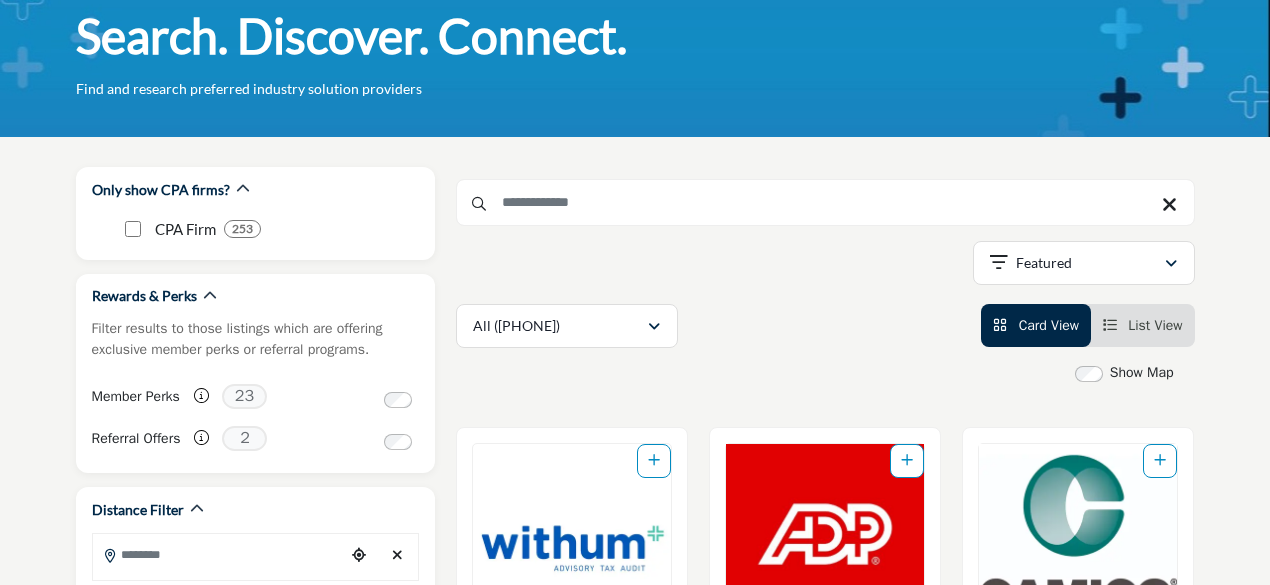 scroll, scrollTop: 107, scrollLeft: 0, axis: vertical 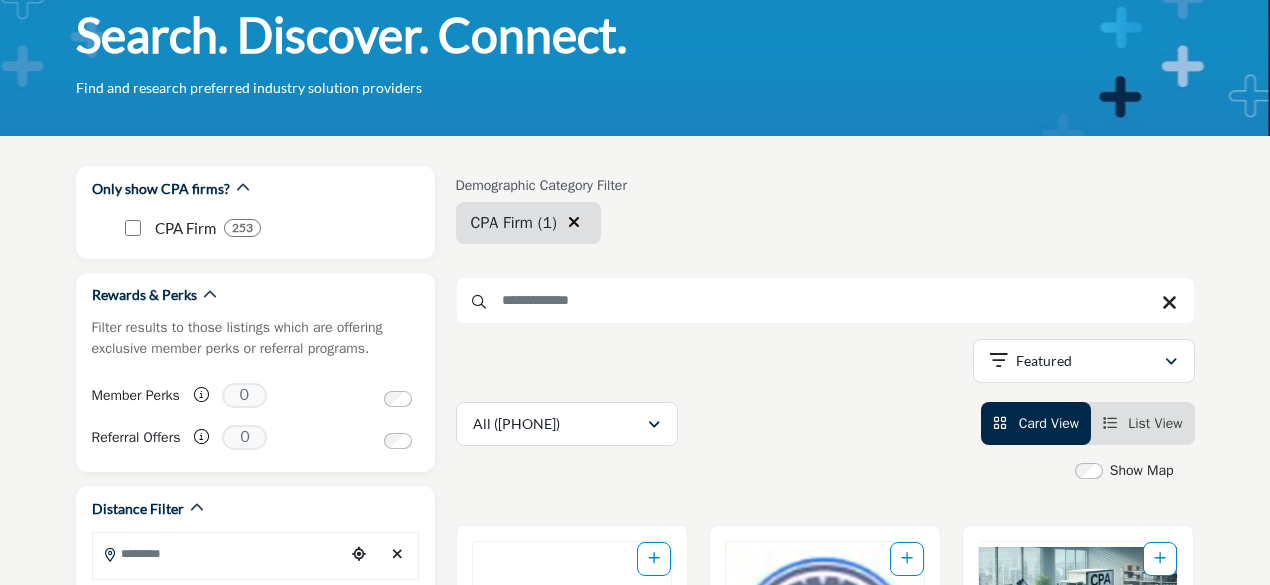click at bounding box center (825, 300) 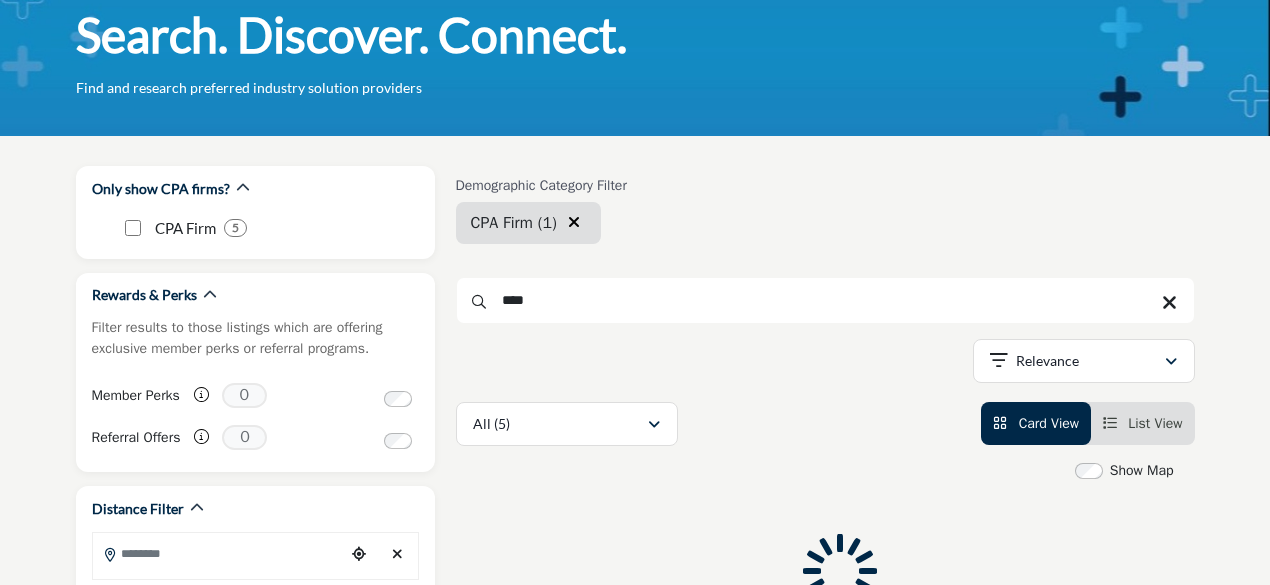 type on "*****" 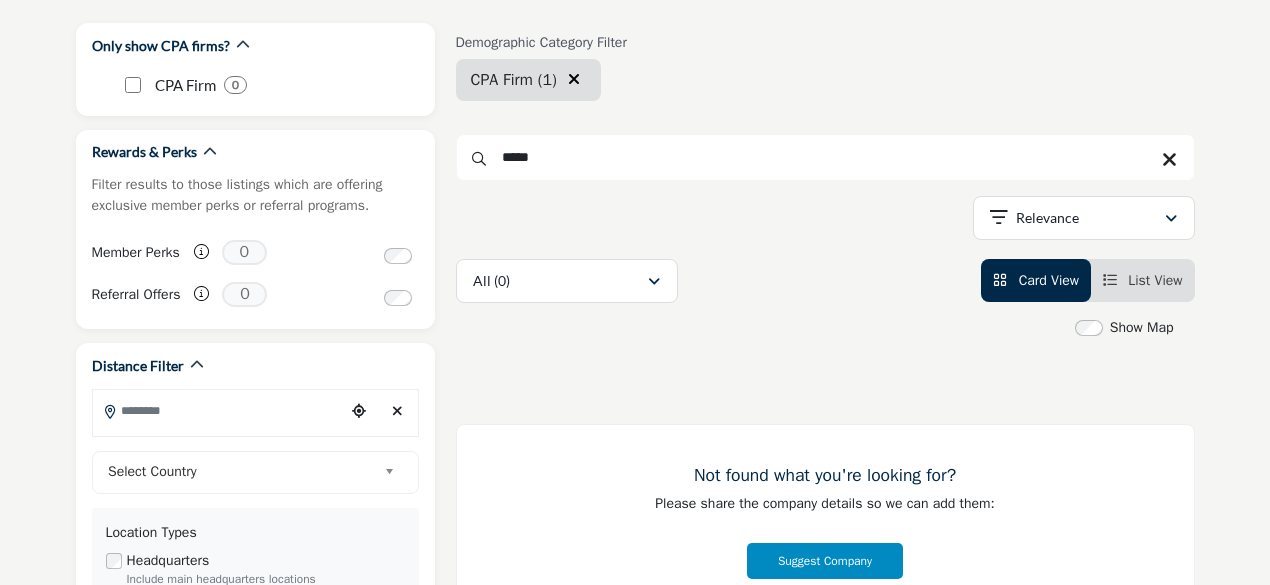 scroll, scrollTop: 0, scrollLeft: 0, axis: both 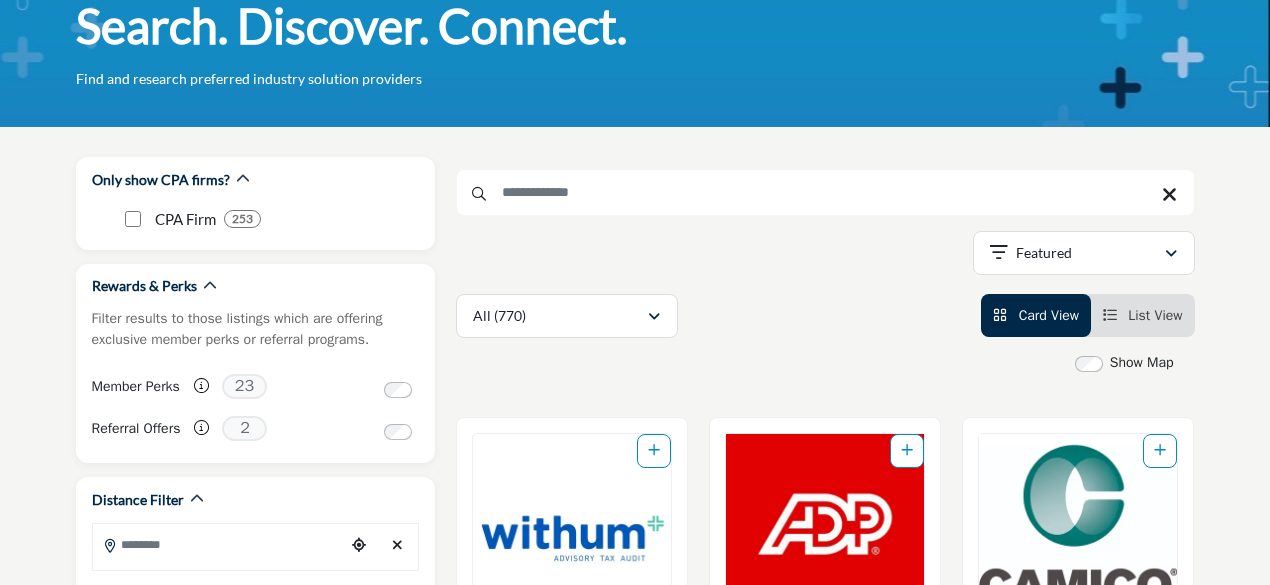 click at bounding box center [825, 192] 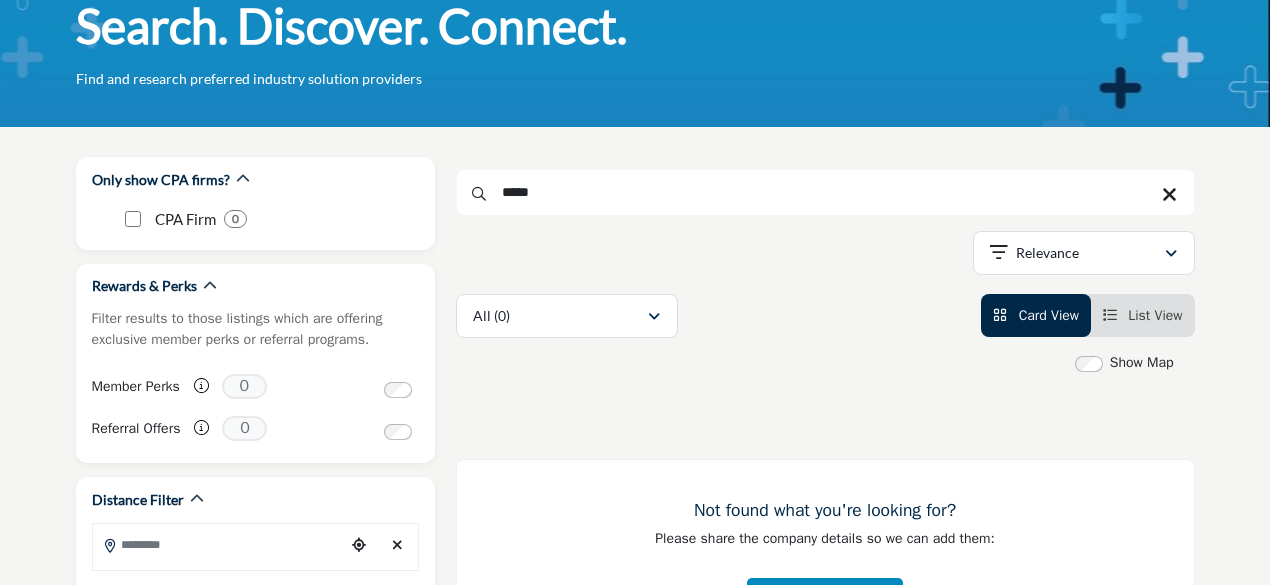 type on "*****" 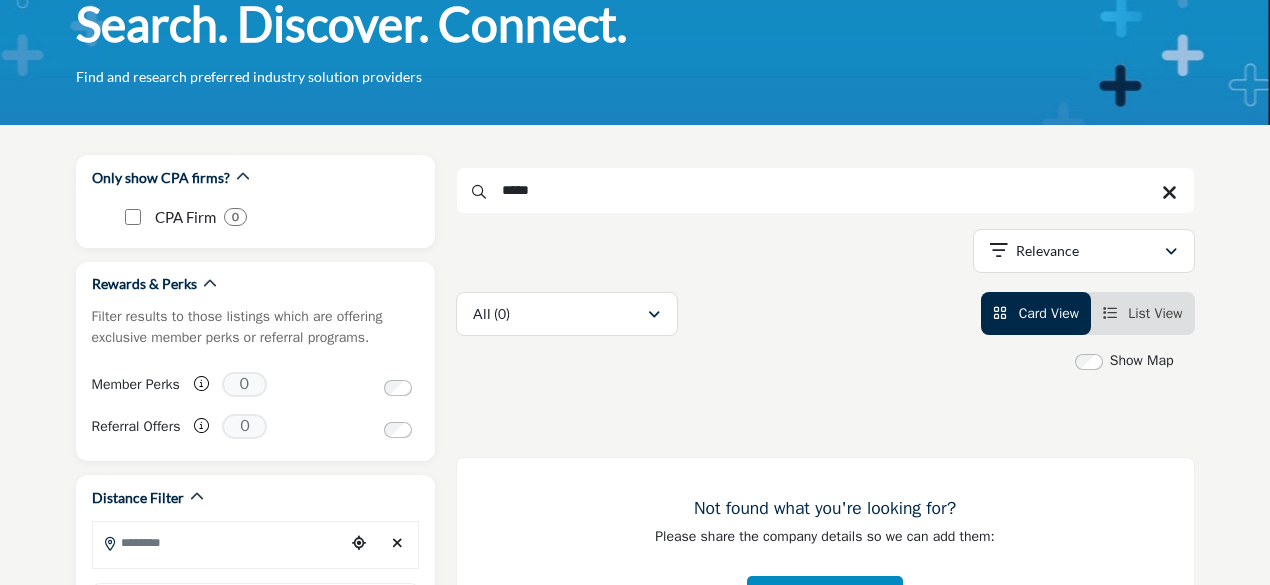 scroll, scrollTop: 0, scrollLeft: 0, axis: both 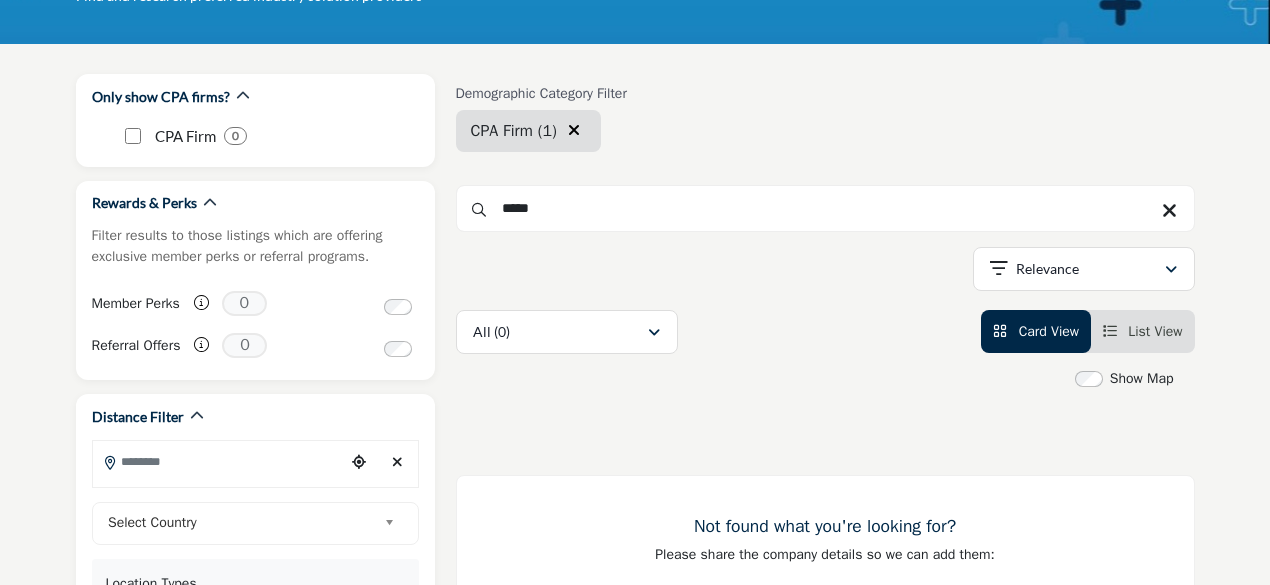 click on "CPA Firm (1)" at bounding box center [514, 131] 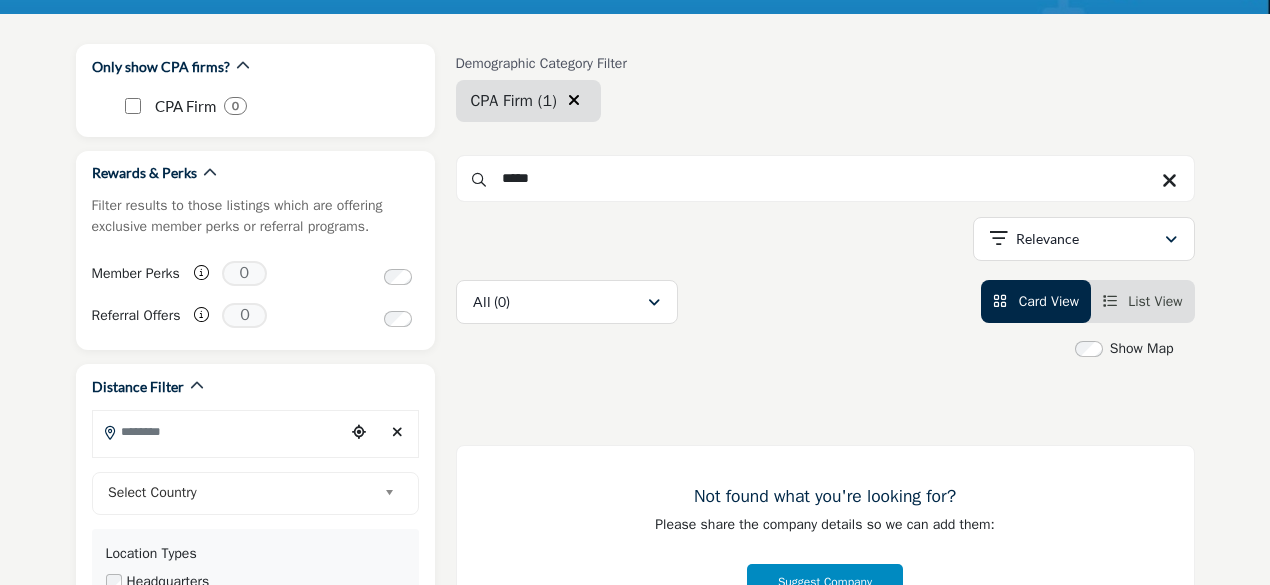 scroll, scrollTop: 230, scrollLeft: 0, axis: vertical 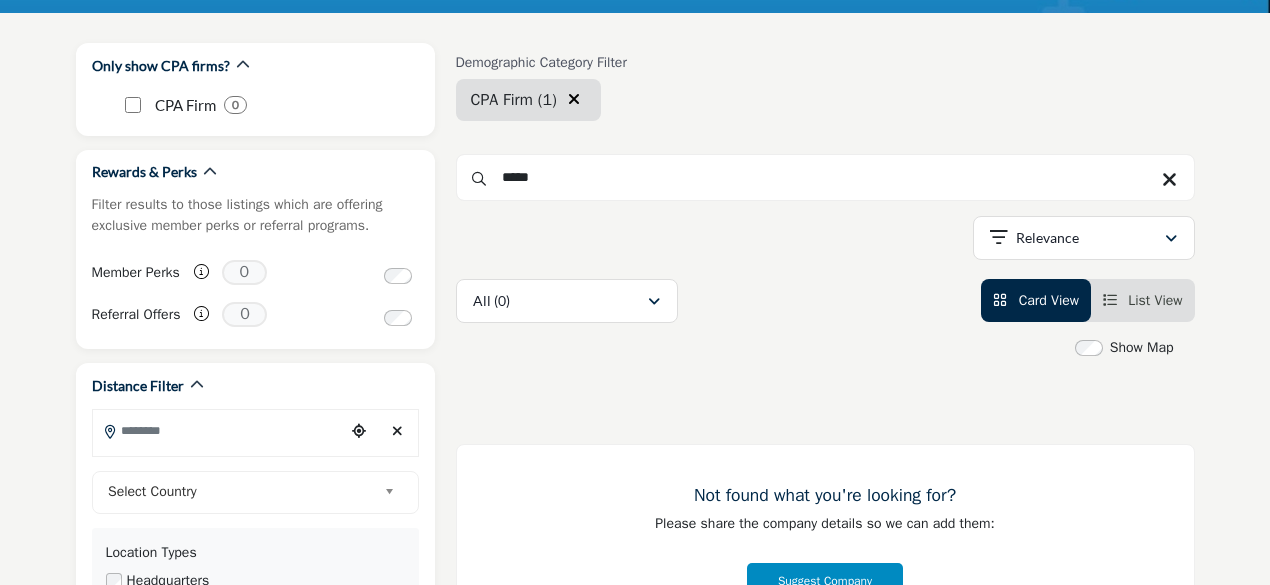 click on "Card View" at bounding box center [1049, 300] 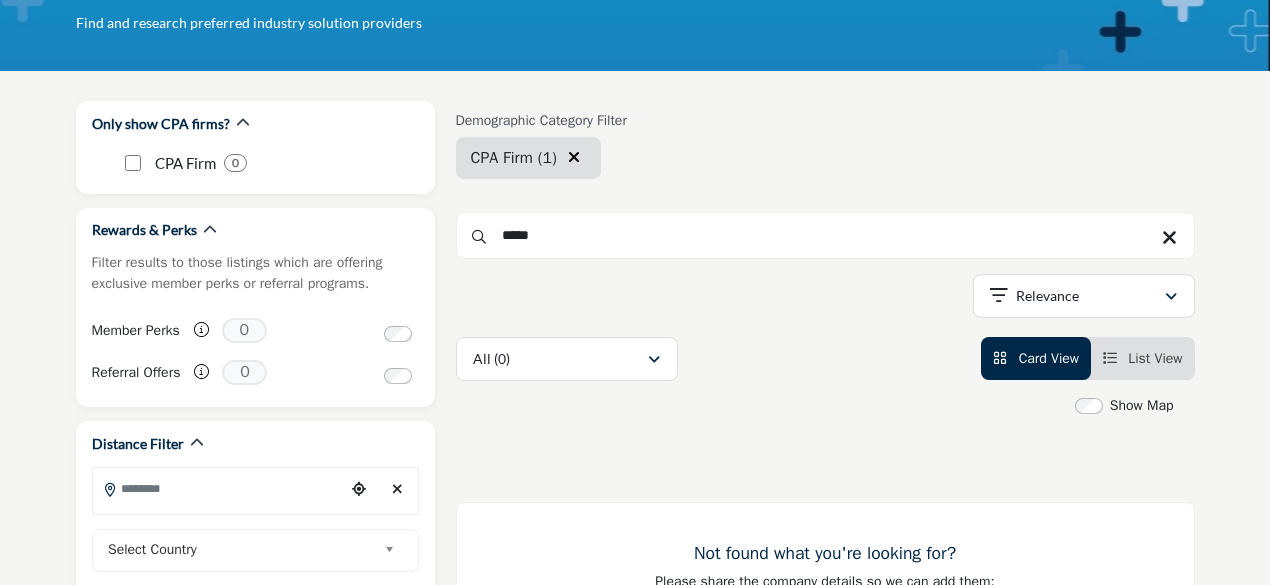 scroll, scrollTop: 0, scrollLeft: 0, axis: both 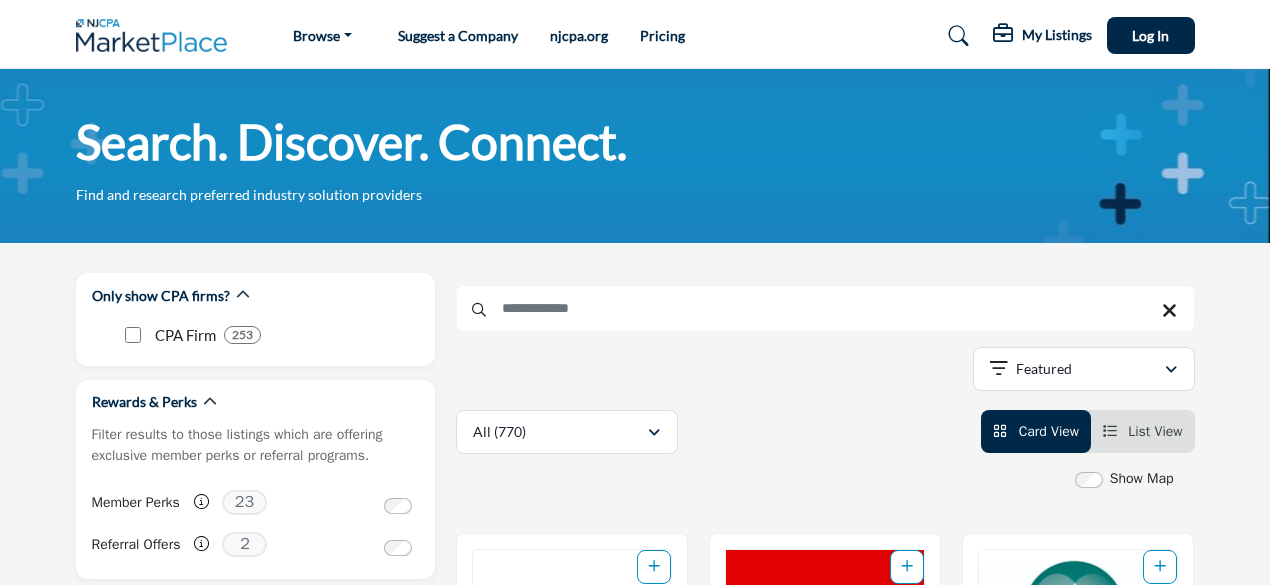 click at bounding box center (825, 308) 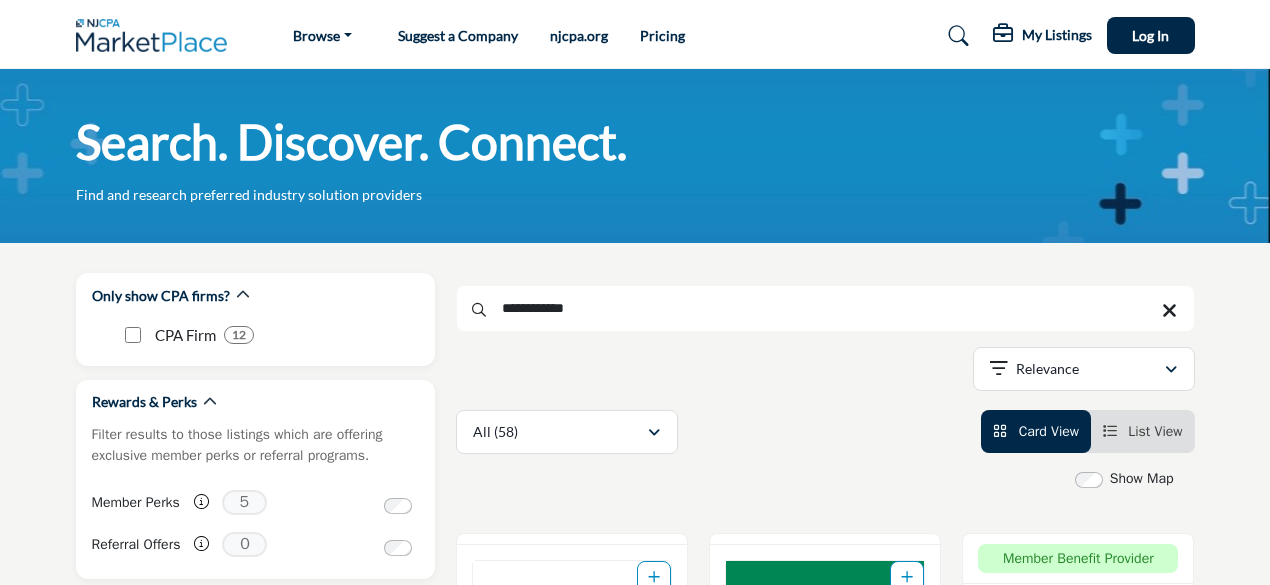 click on "**********" at bounding box center (825, 308) 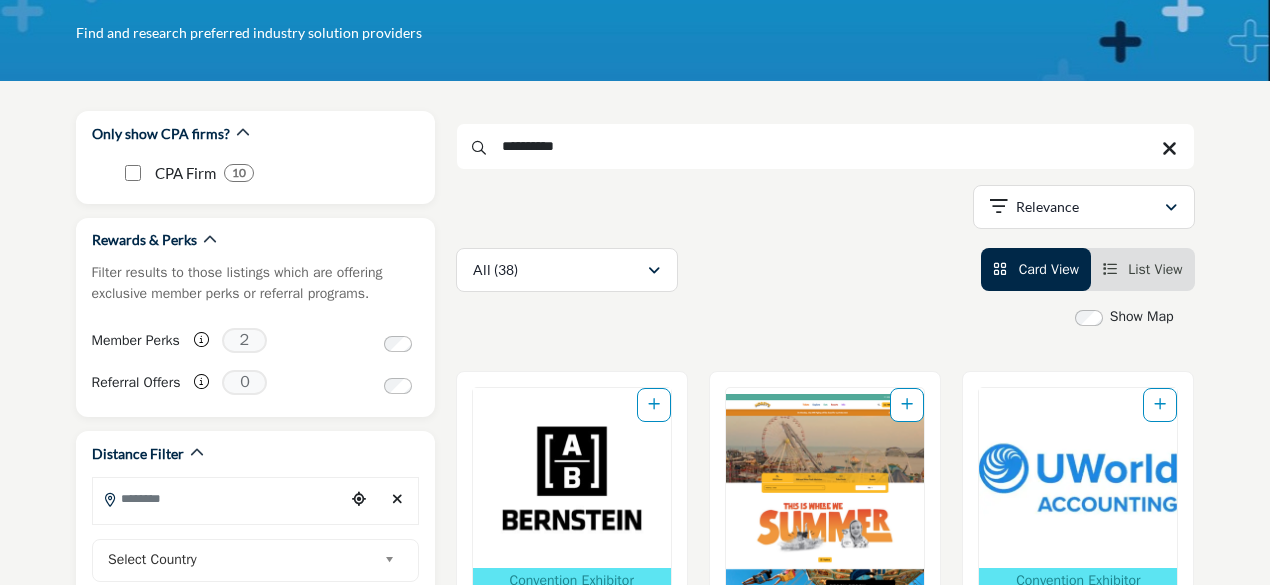 scroll, scrollTop: 162, scrollLeft: 0, axis: vertical 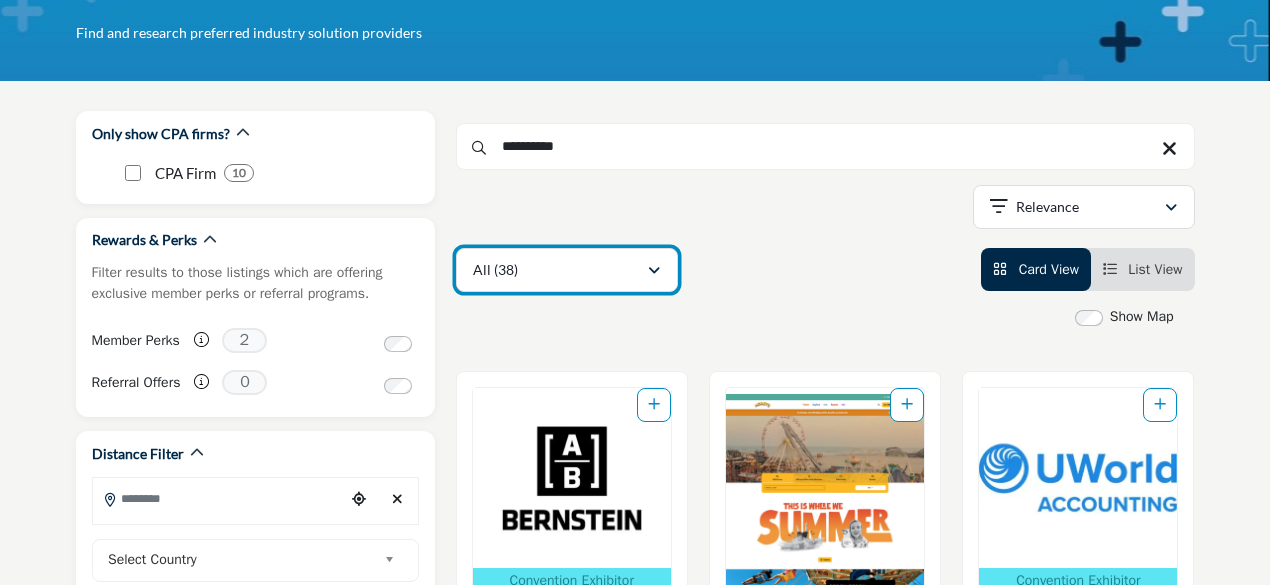 click at bounding box center (654, 271) 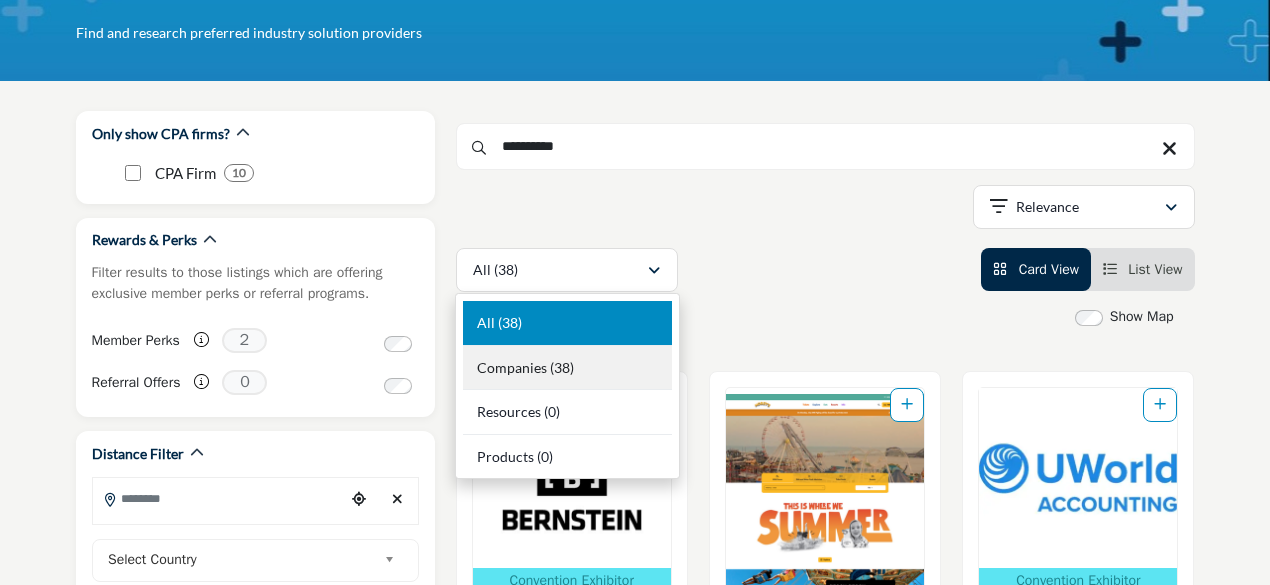 click on "Companies" at bounding box center [512, 367] 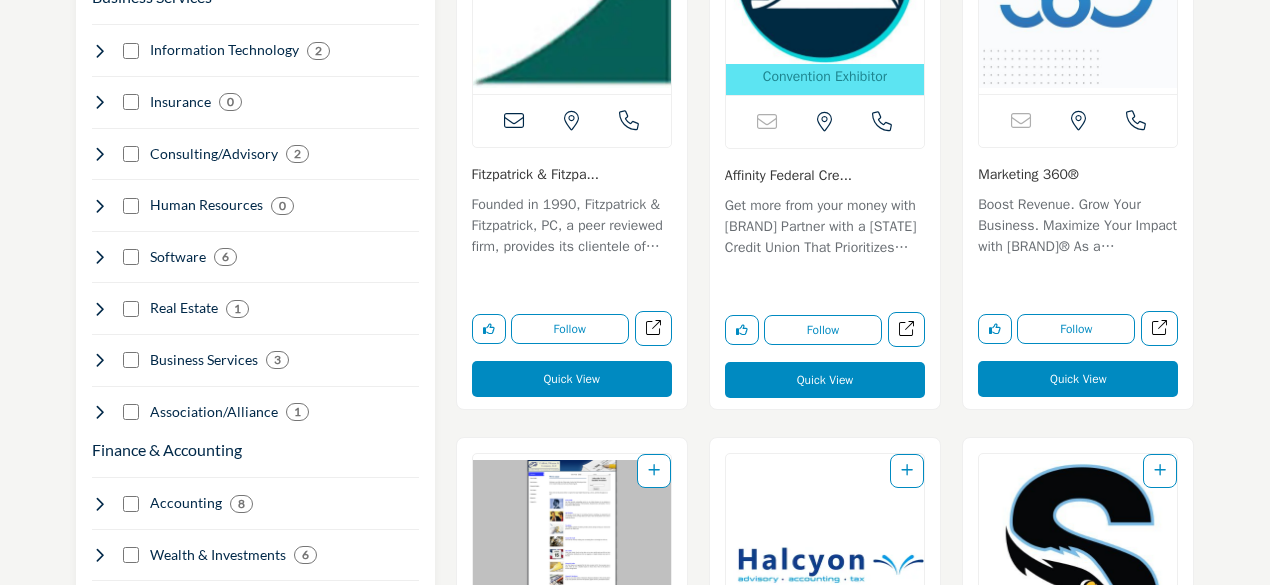 scroll, scrollTop: 1237, scrollLeft: 0, axis: vertical 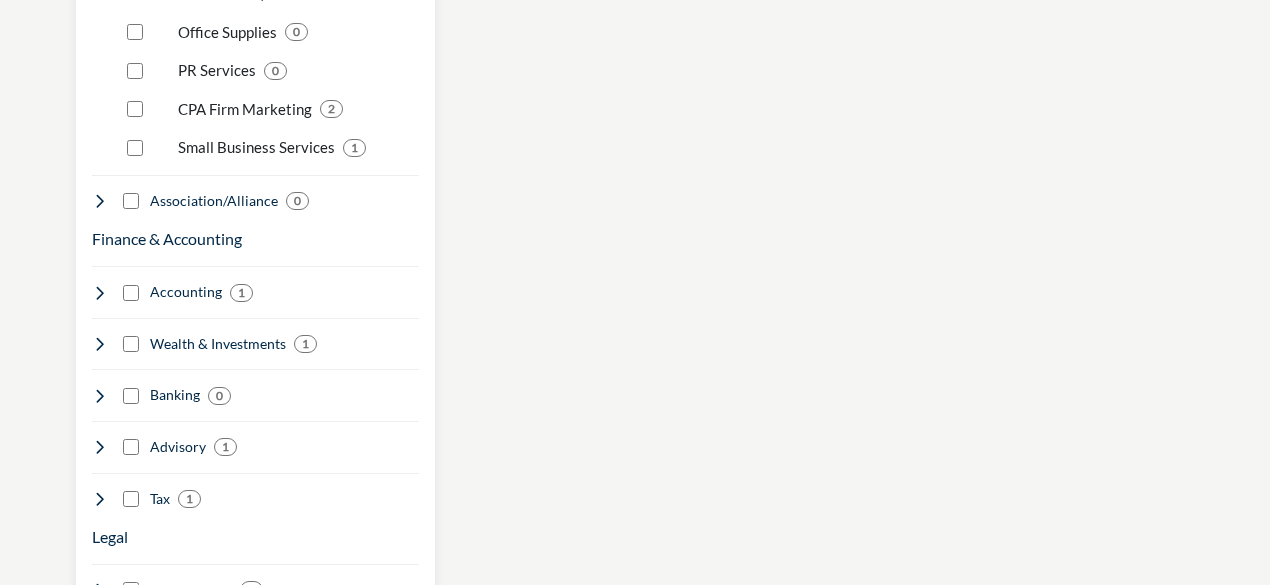 click on "Accounting" at bounding box center (186, 292) 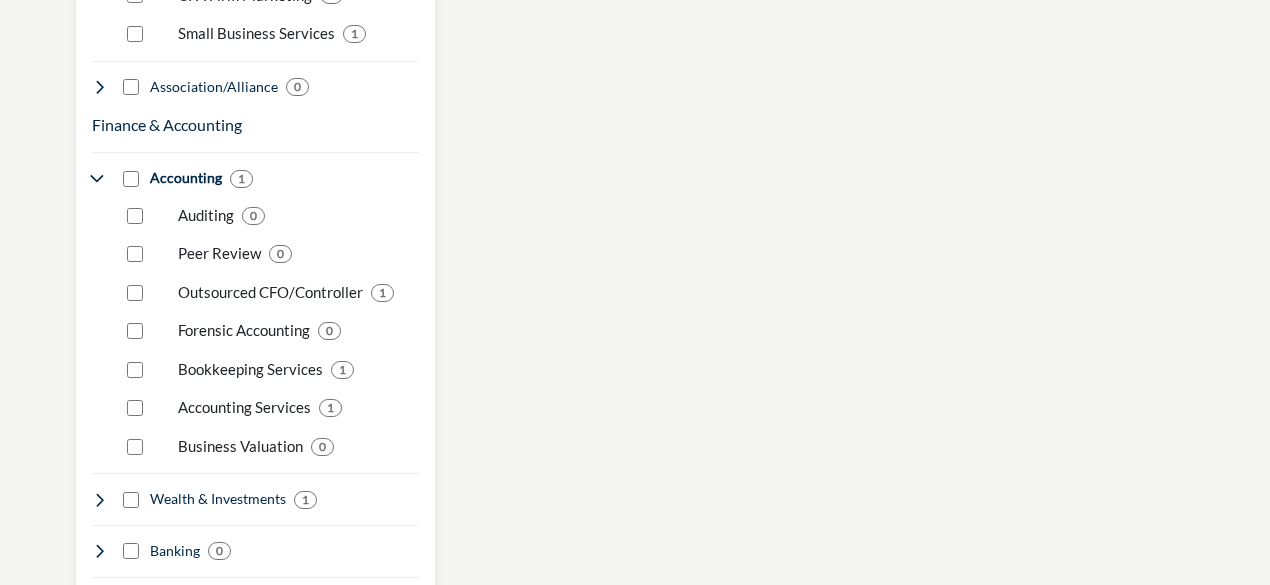 scroll, scrollTop: 1763, scrollLeft: 0, axis: vertical 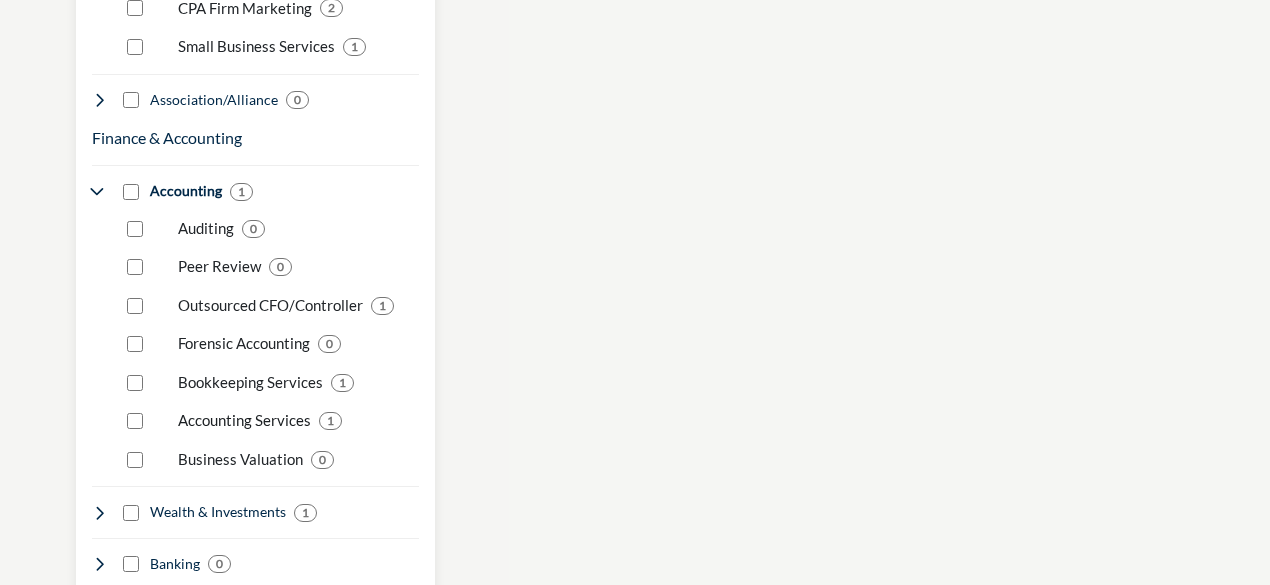 click on "Accounting Services" at bounding box center (244, 420) 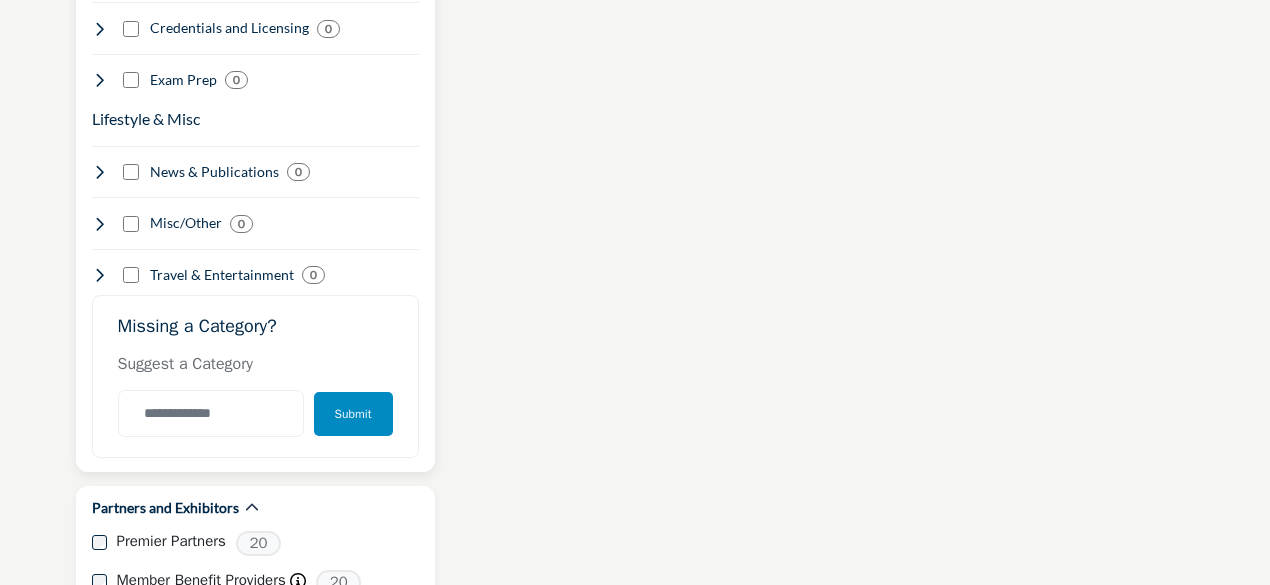 scroll, scrollTop: 2944, scrollLeft: 0, axis: vertical 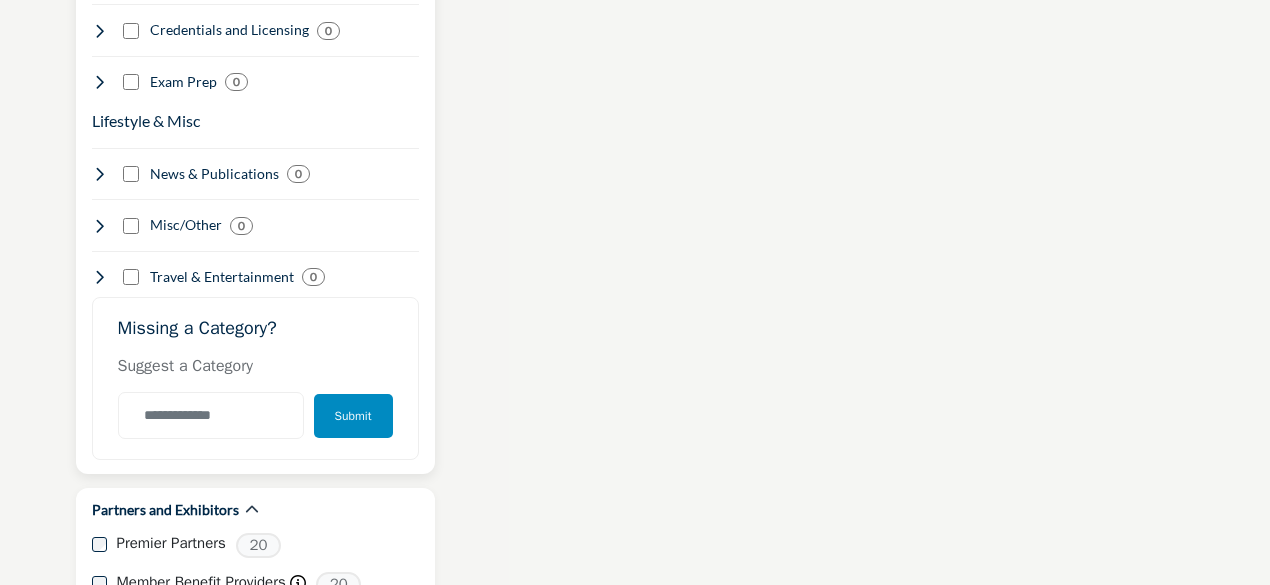 click on "Submit" at bounding box center (353, 416) 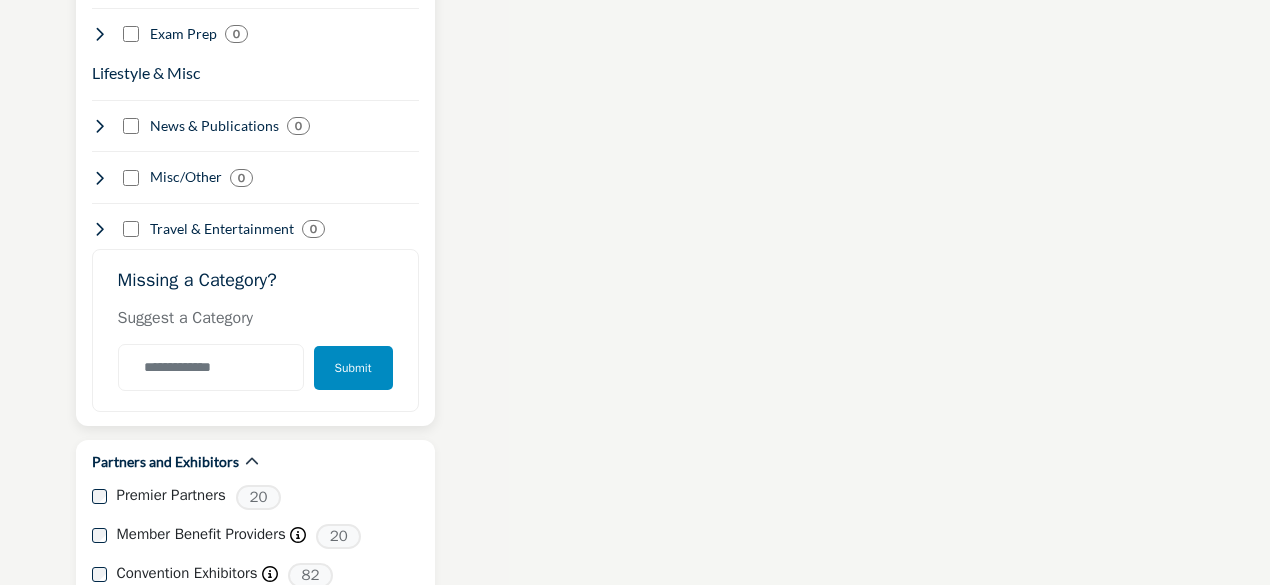 scroll, scrollTop: 3009, scrollLeft: 0, axis: vertical 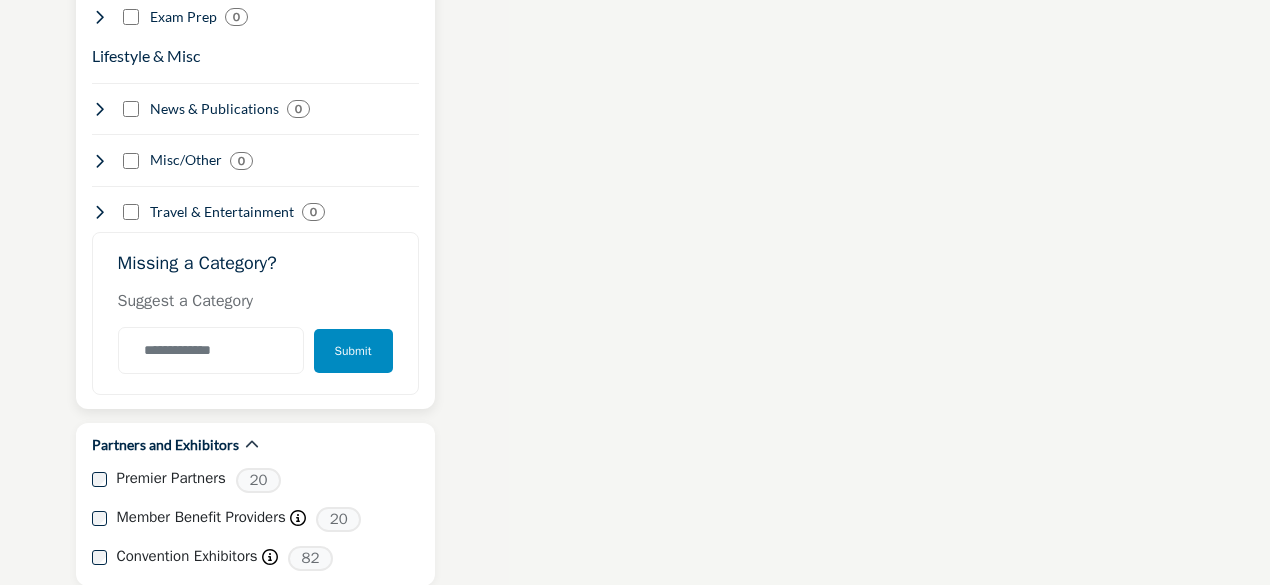 click on "Submit" at bounding box center [353, 351] 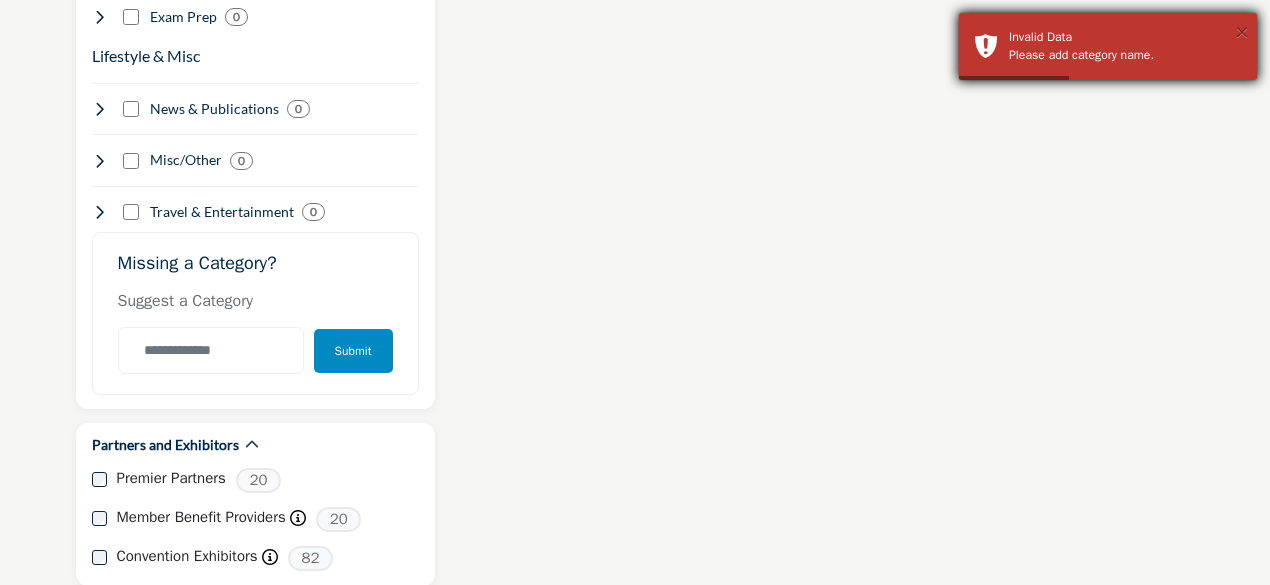 click on "×" at bounding box center (1242, 32) 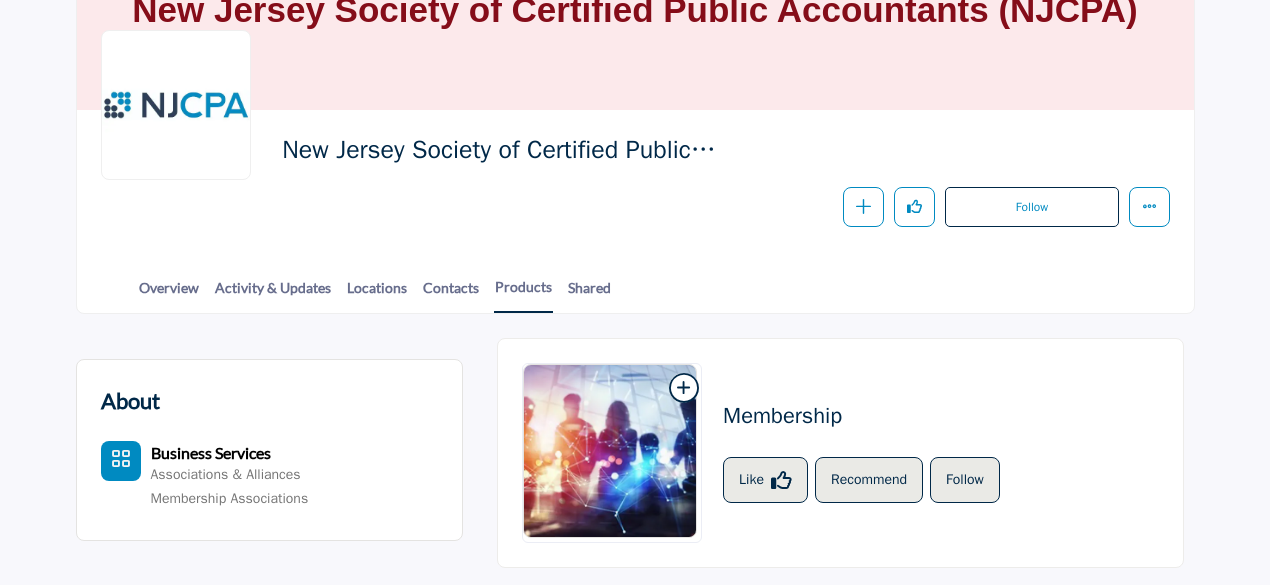 scroll, scrollTop: 0, scrollLeft: 0, axis: both 